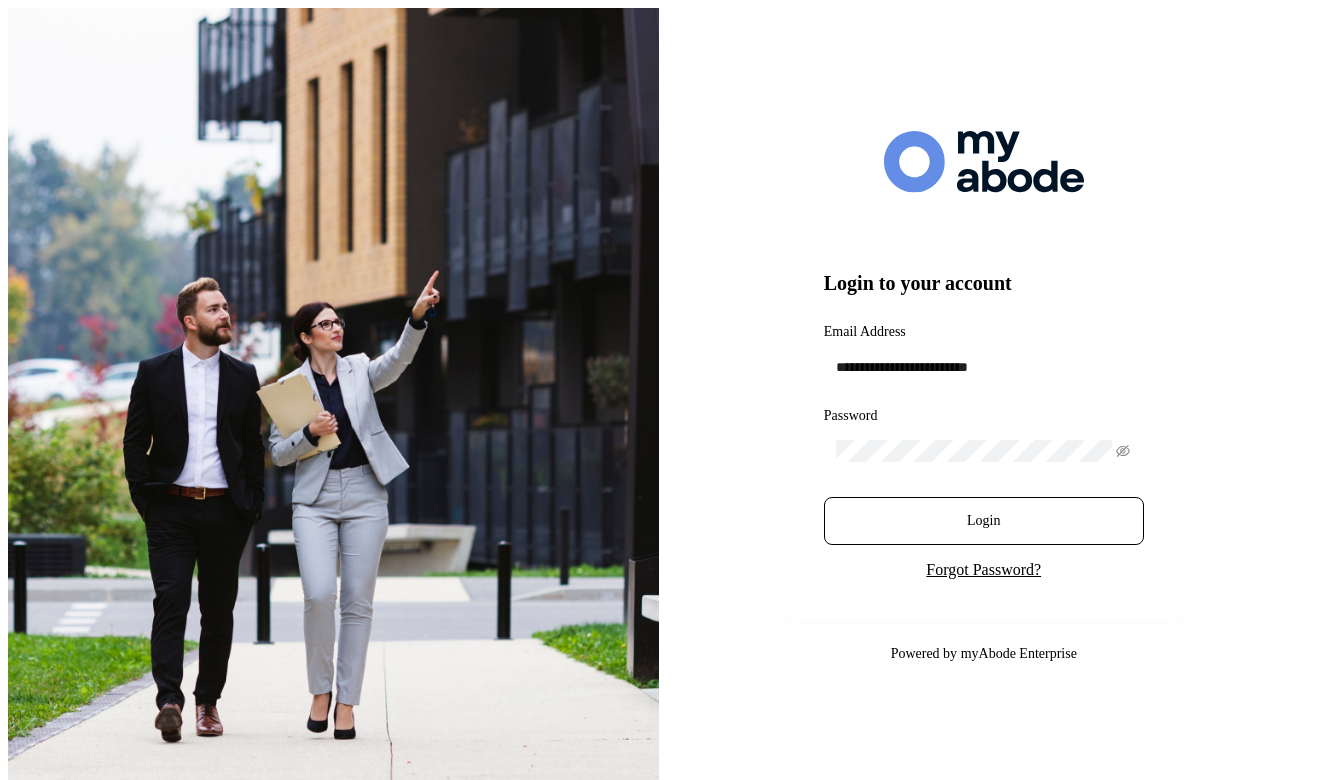 scroll, scrollTop: 0, scrollLeft: 0, axis: both 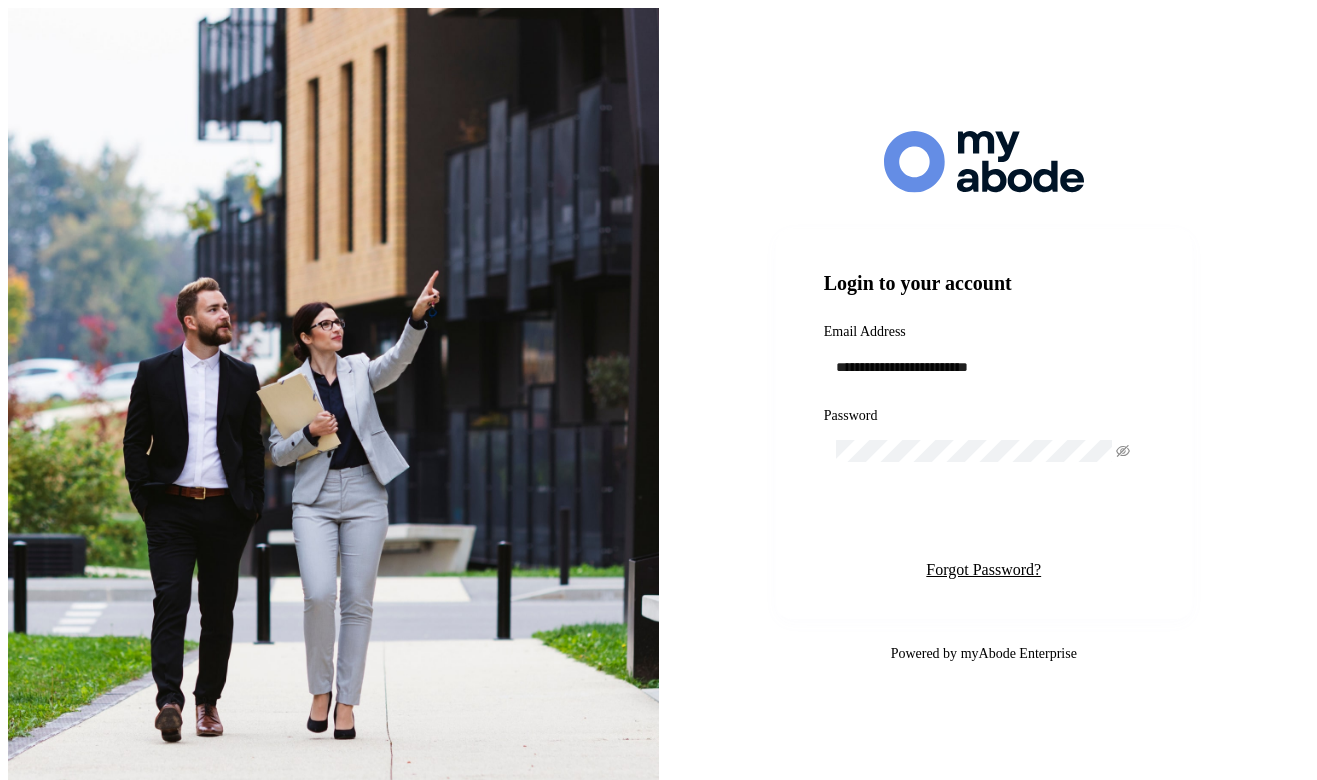 click on "Login" at bounding box center [984, 521] 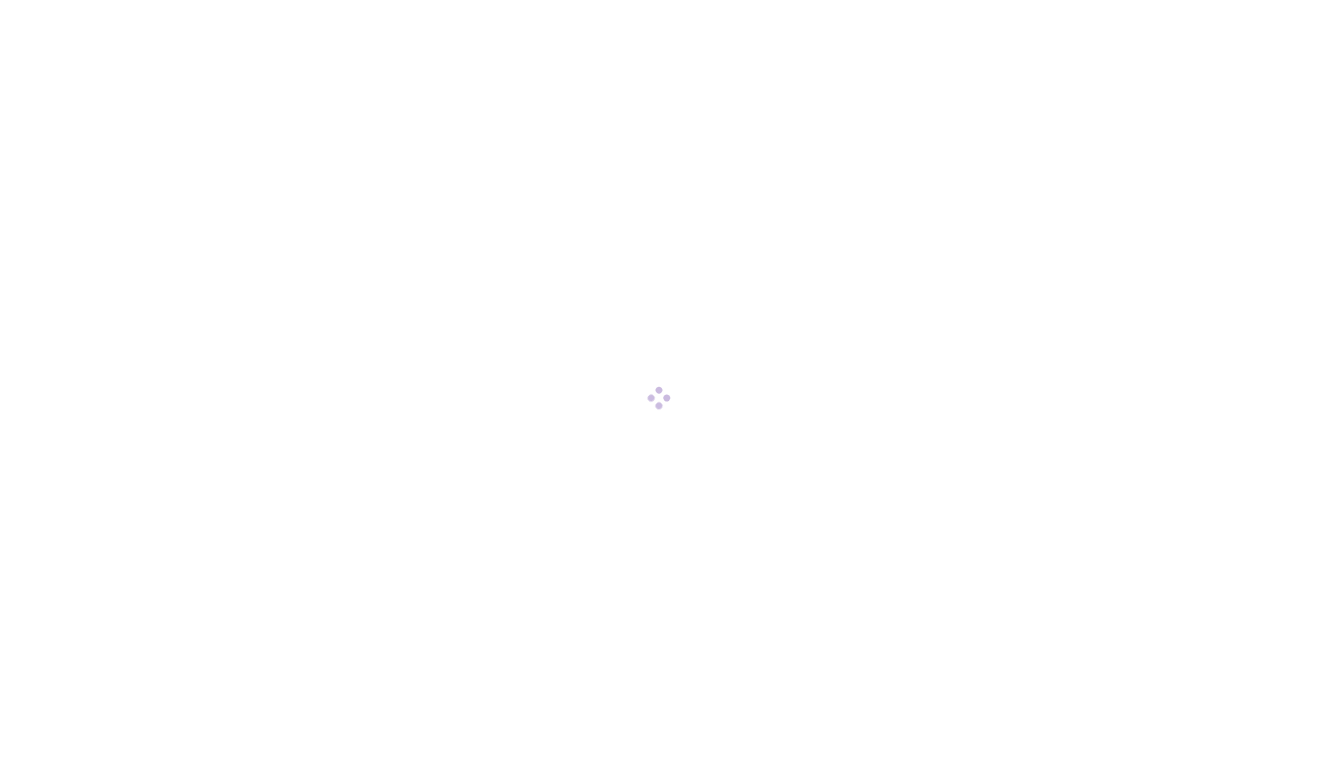 scroll, scrollTop: 0, scrollLeft: 0, axis: both 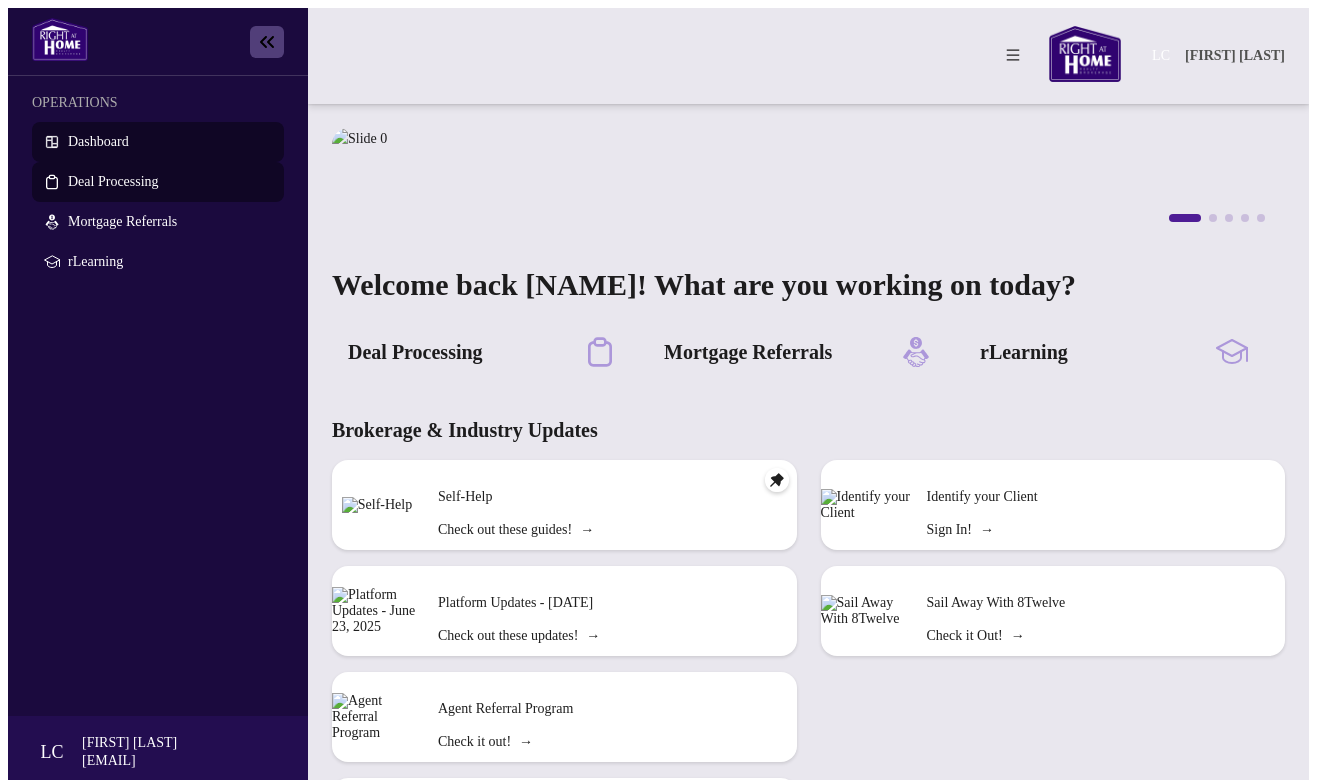 click on "Deal Processing" at bounding box center [113, 181] 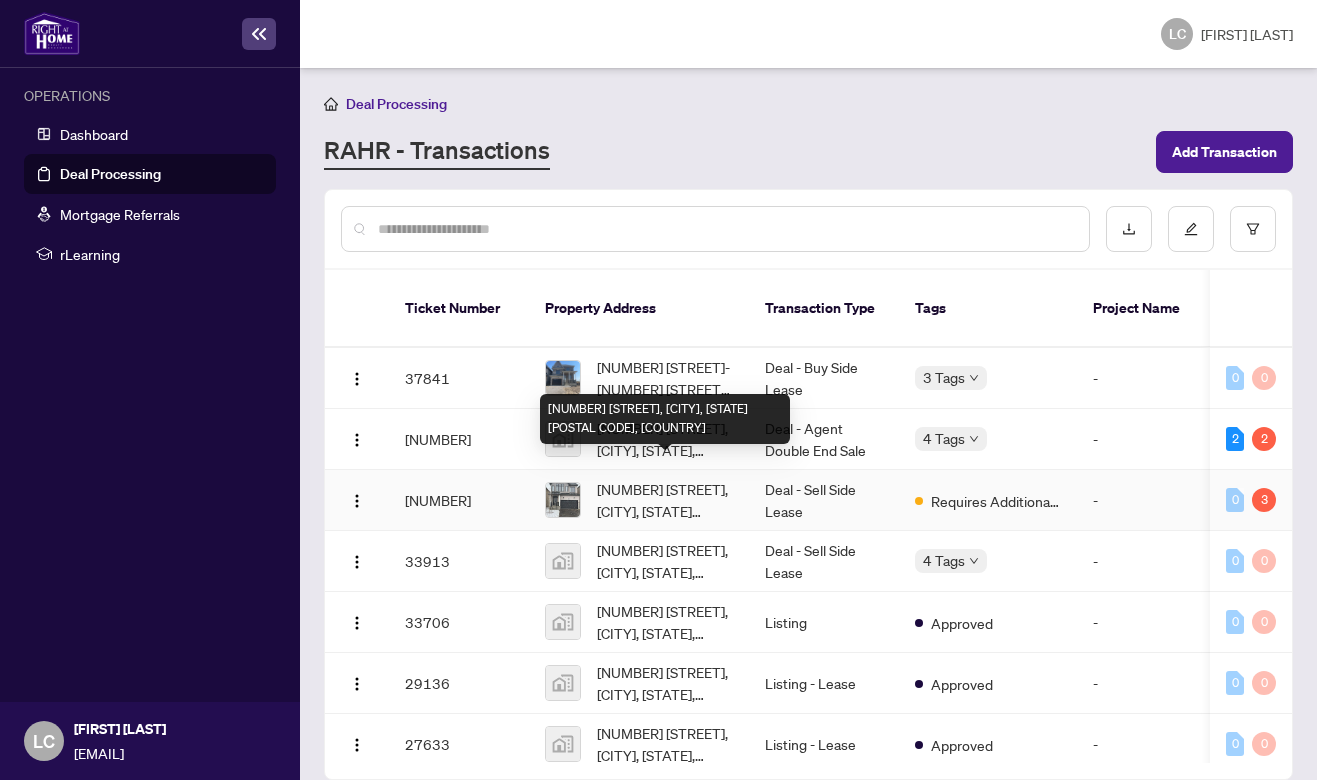 click on "[NUMBER] [STREET], [CITY], [STATE] [POSTAL CODE], [COUNTRY]" at bounding box center (665, 500) 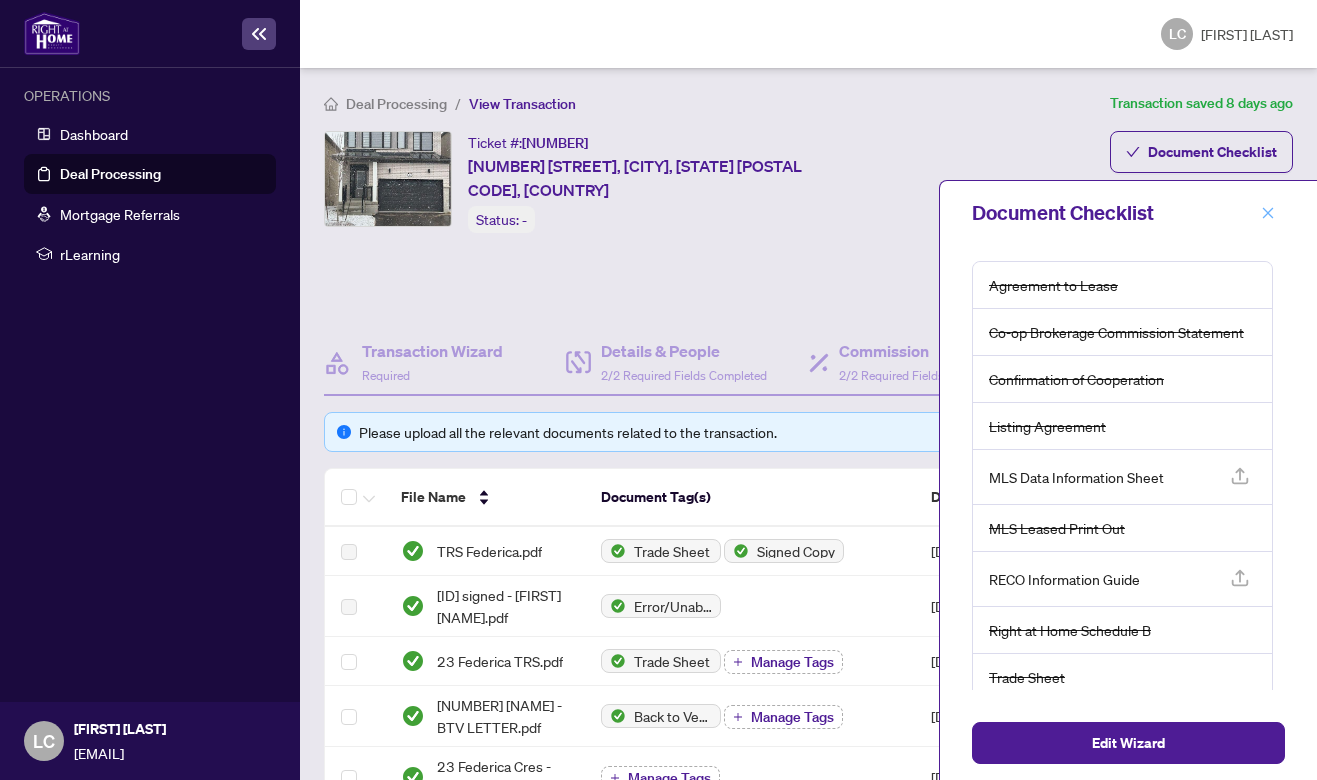 click at bounding box center [1268, 213] 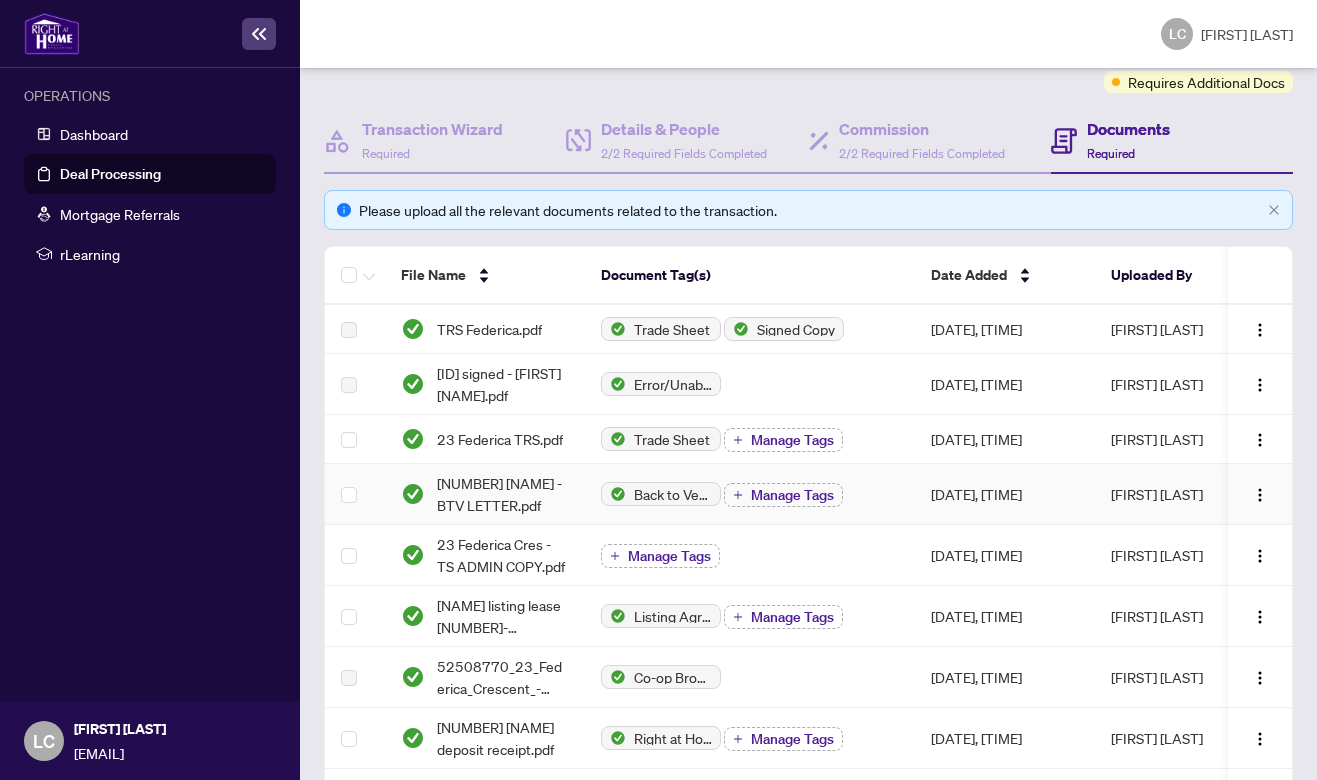 scroll, scrollTop: 0, scrollLeft: 0, axis: both 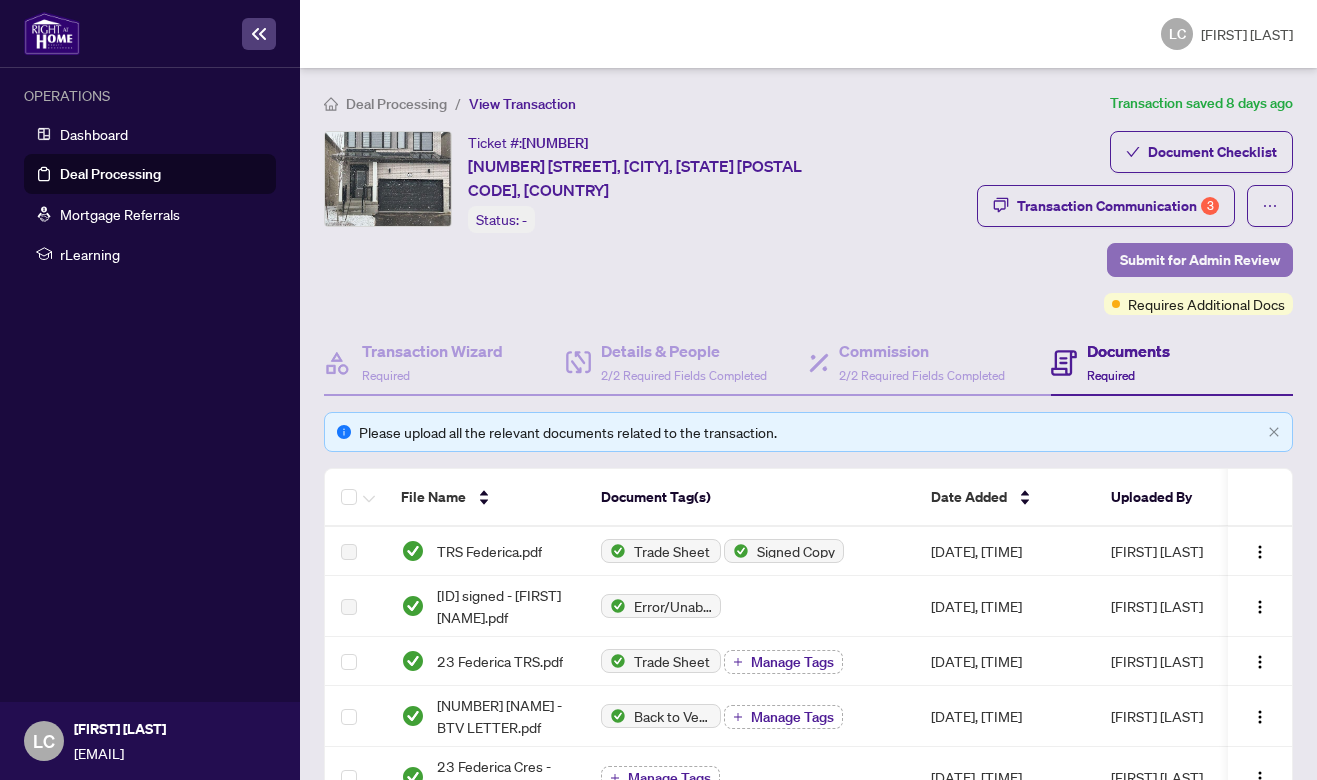 click on "Submit for Admin Review" at bounding box center (1200, 260) 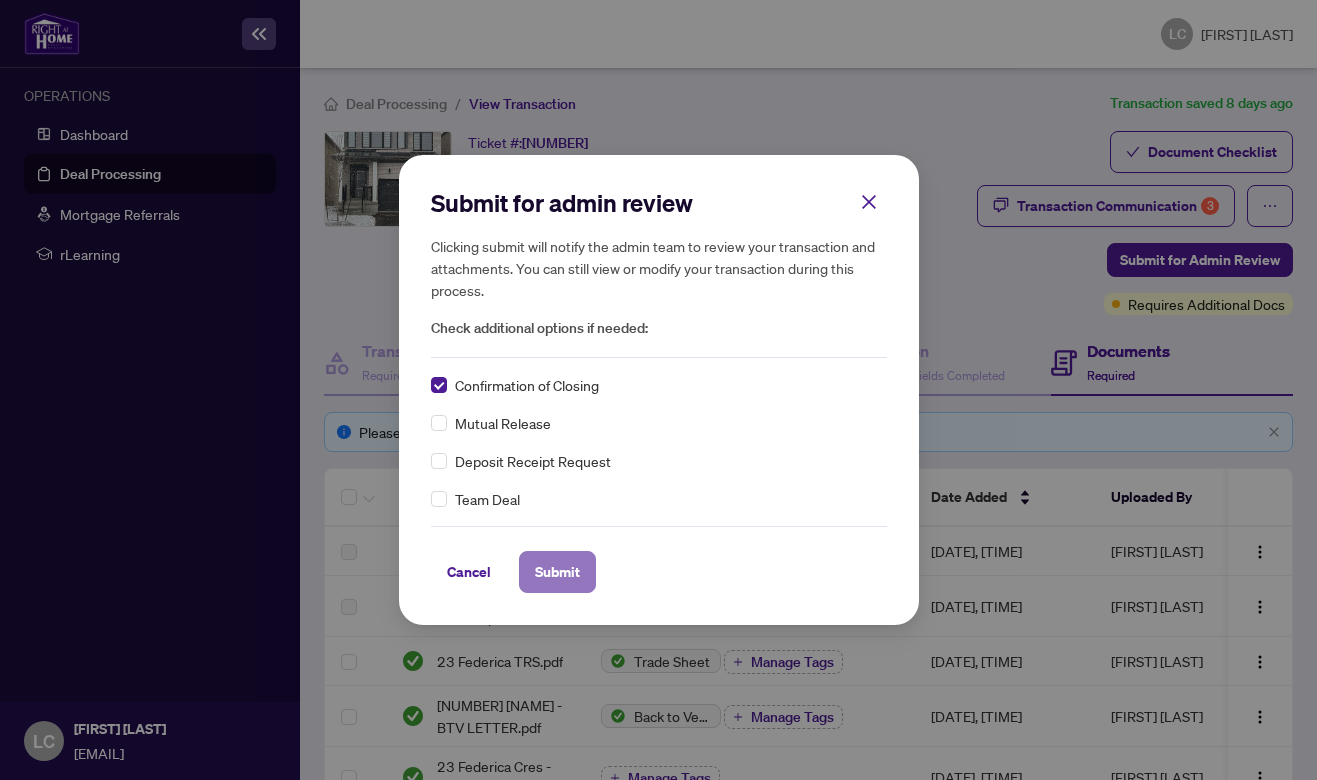 click on "Submit" at bounding box center [557, 572] 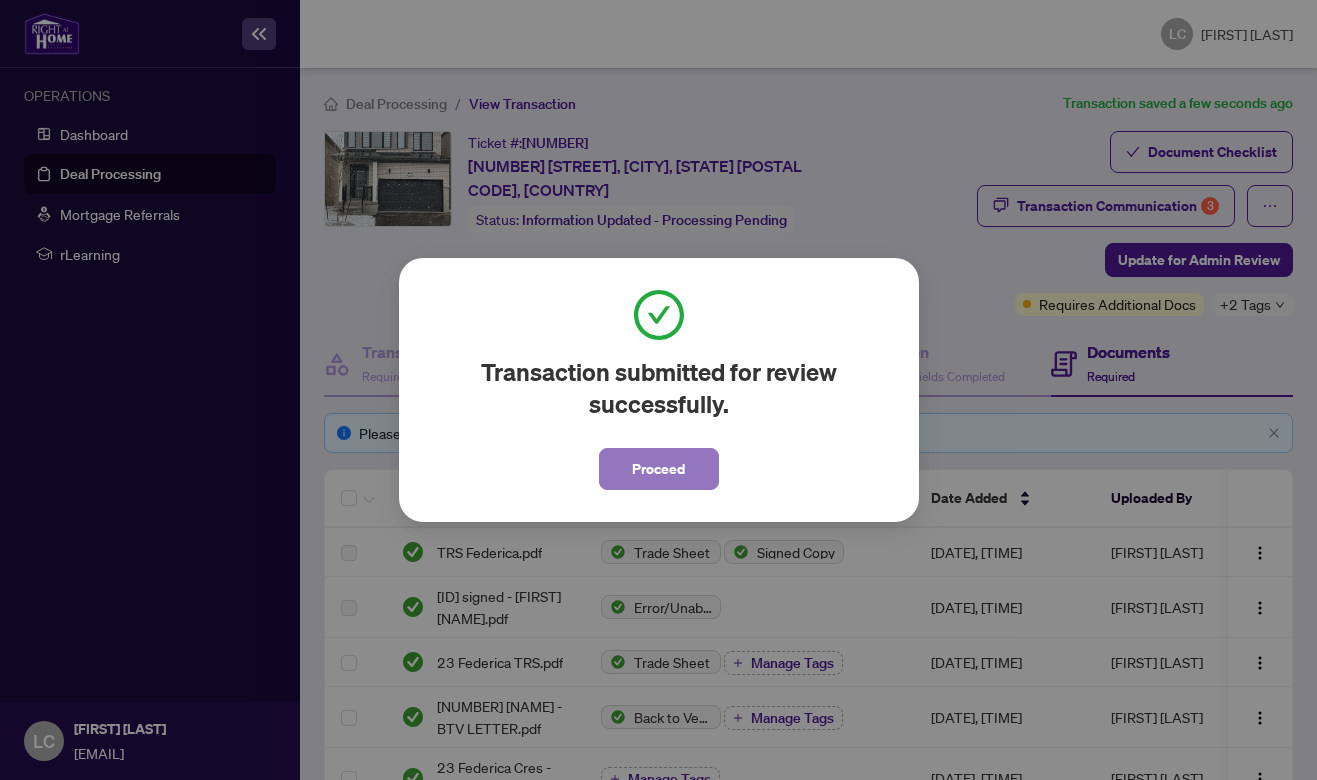 click on "Proceed" at bounding box center [659, 469] 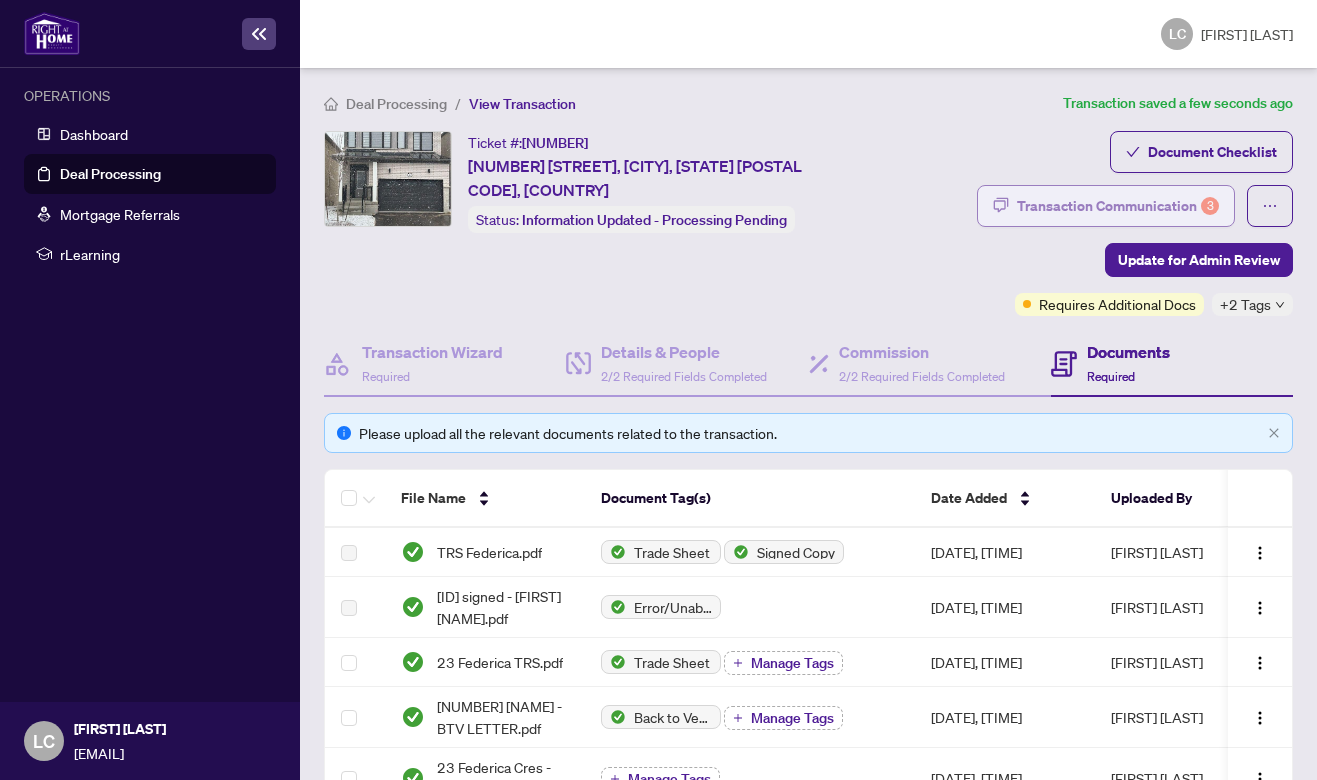 click on "Transaction Communication 3" at bounding box center (1118, 206) 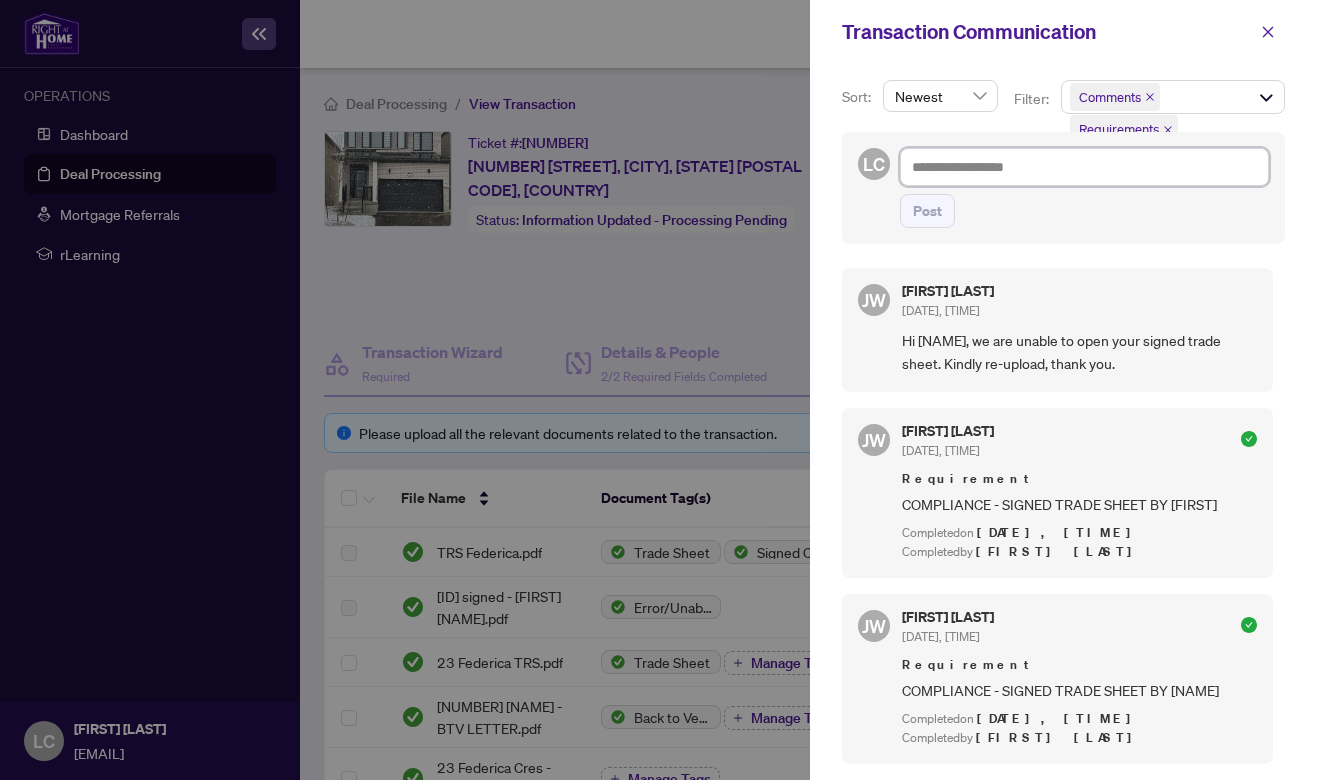 click at bounding box center (1084, 167) 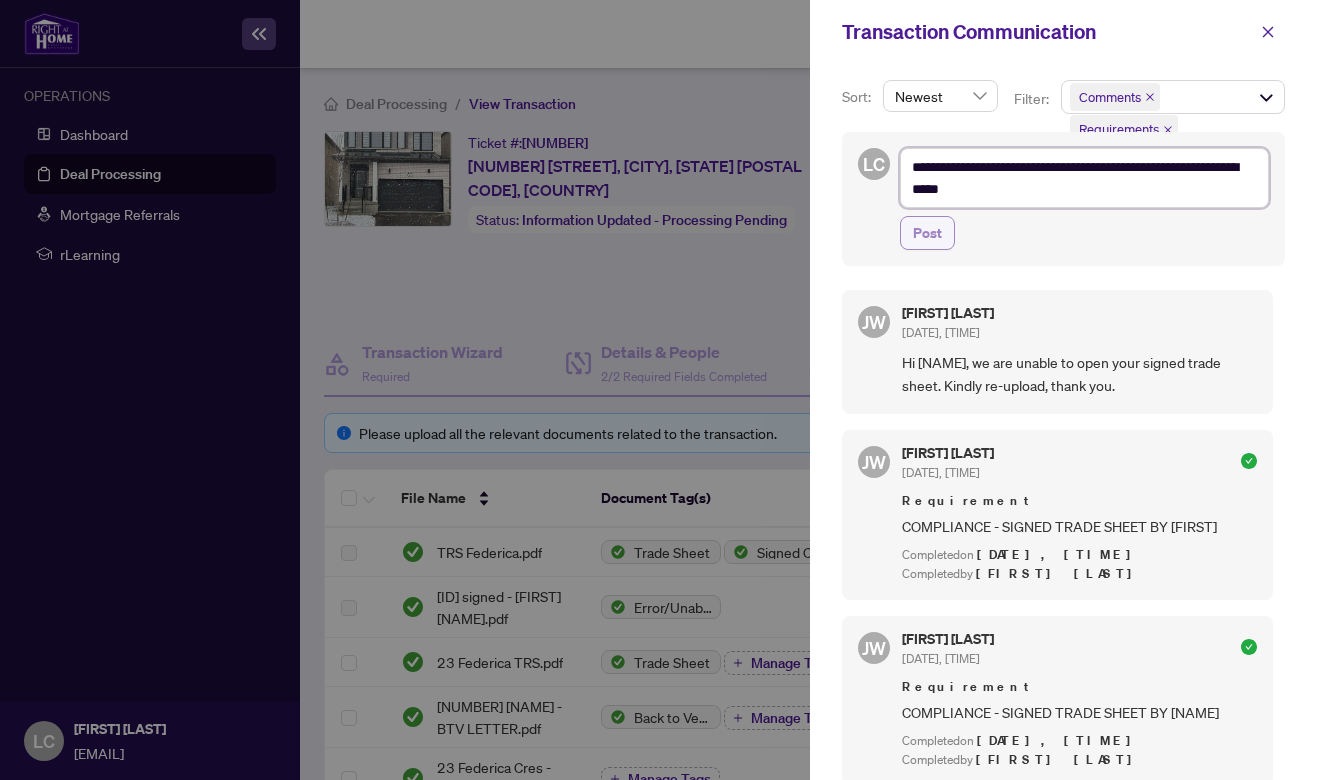 type on "**********" 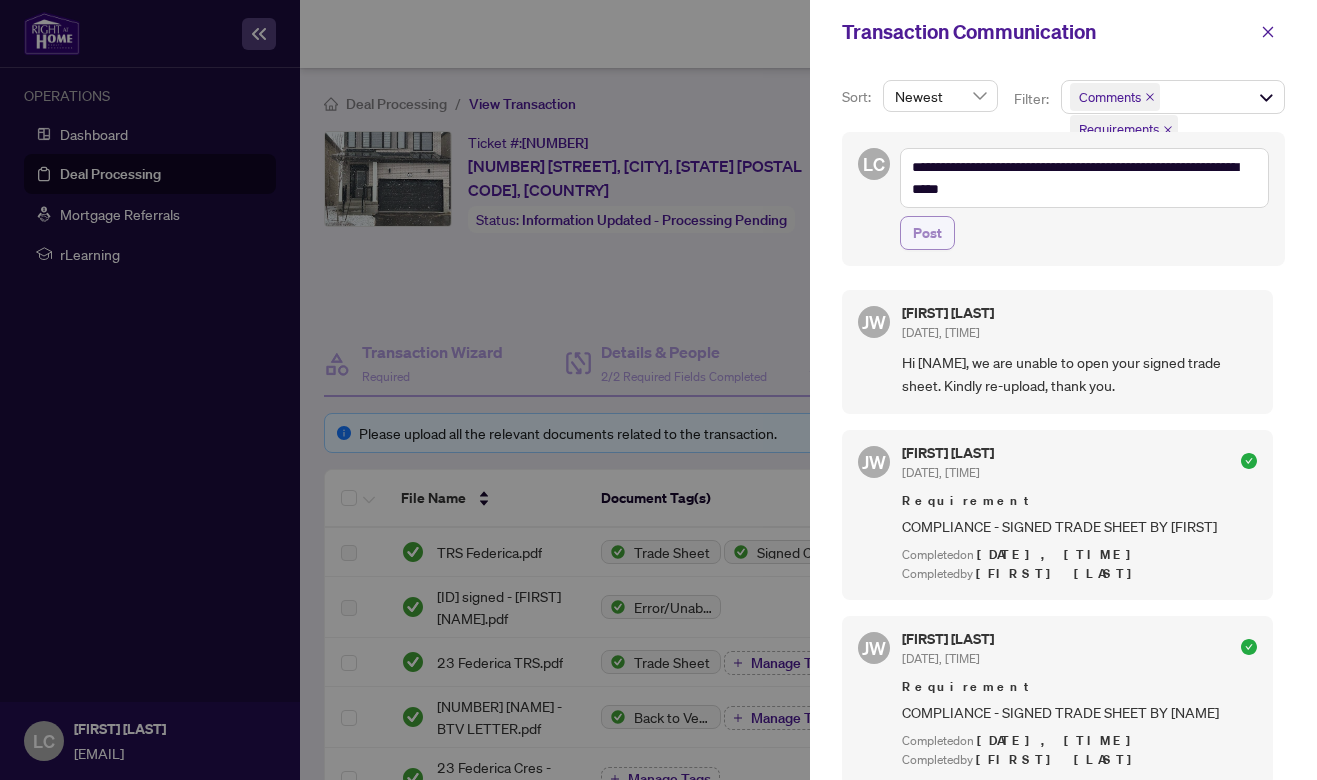 click on "Post" at bounding box center [927, 233] 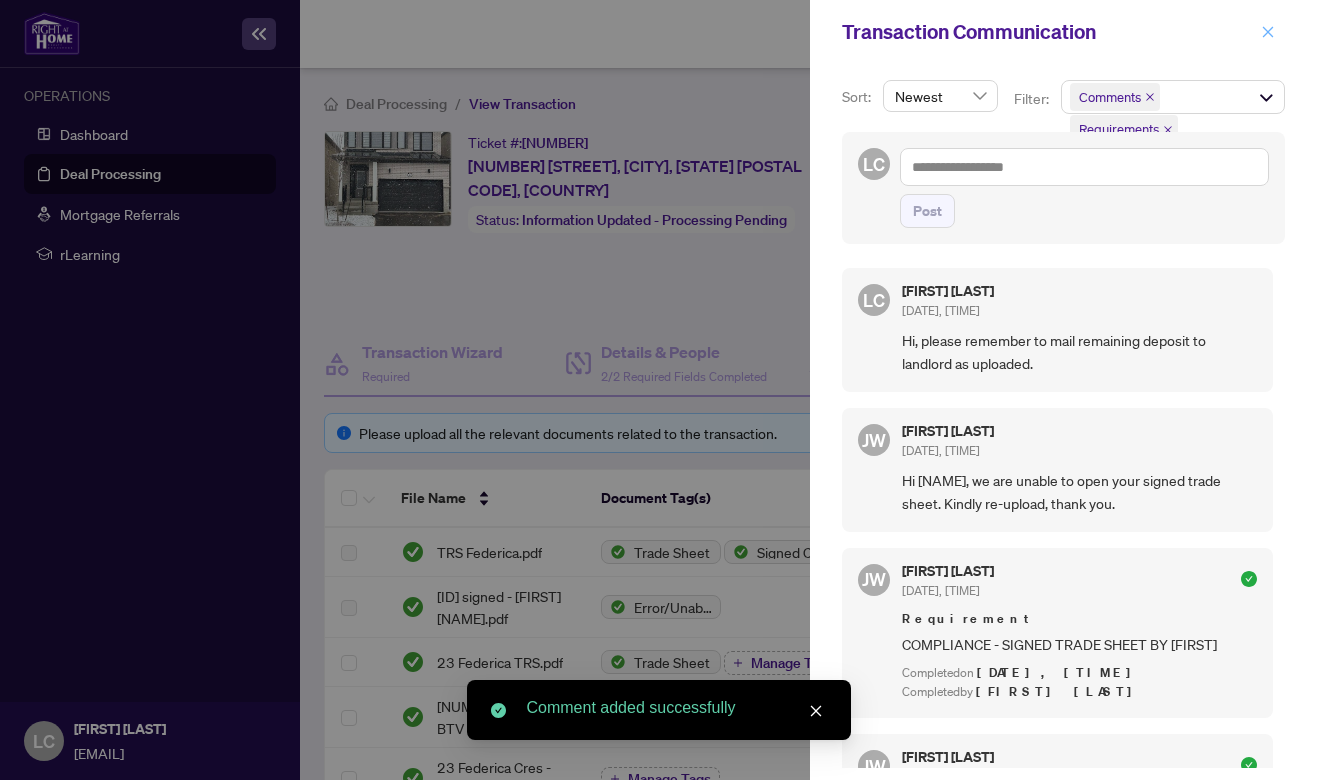 click at bounding box center (1268, 32) 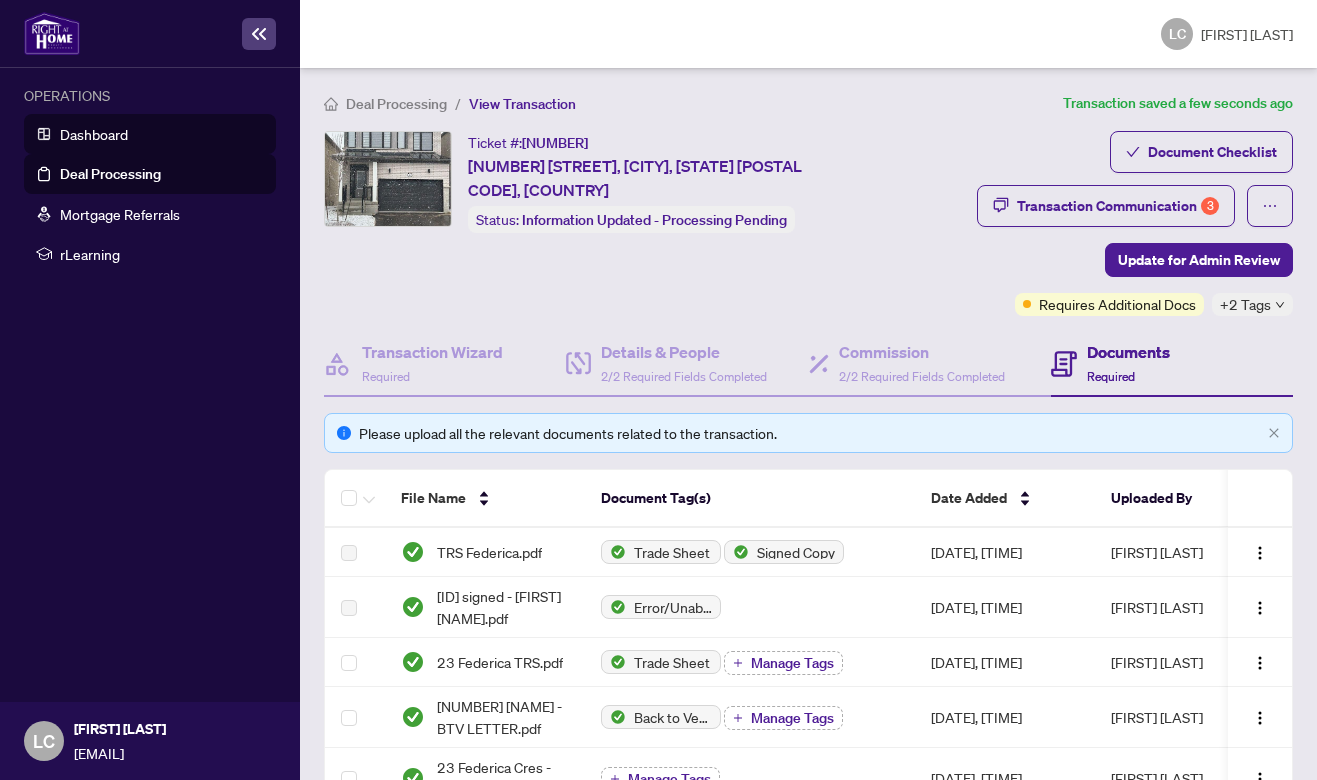 click on "Dashboard" at bounding box center (94, 134) 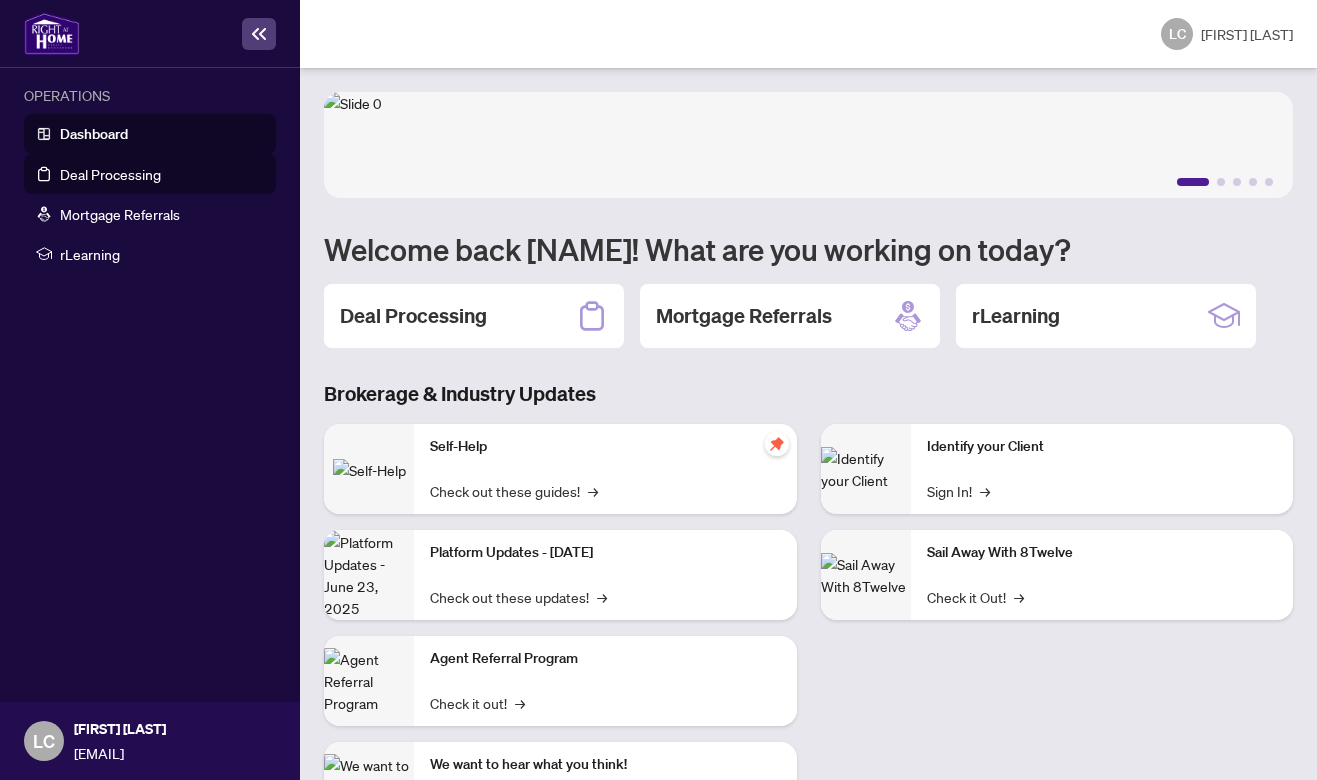 click on "Deal Processing" at bounding box center [110, 174] 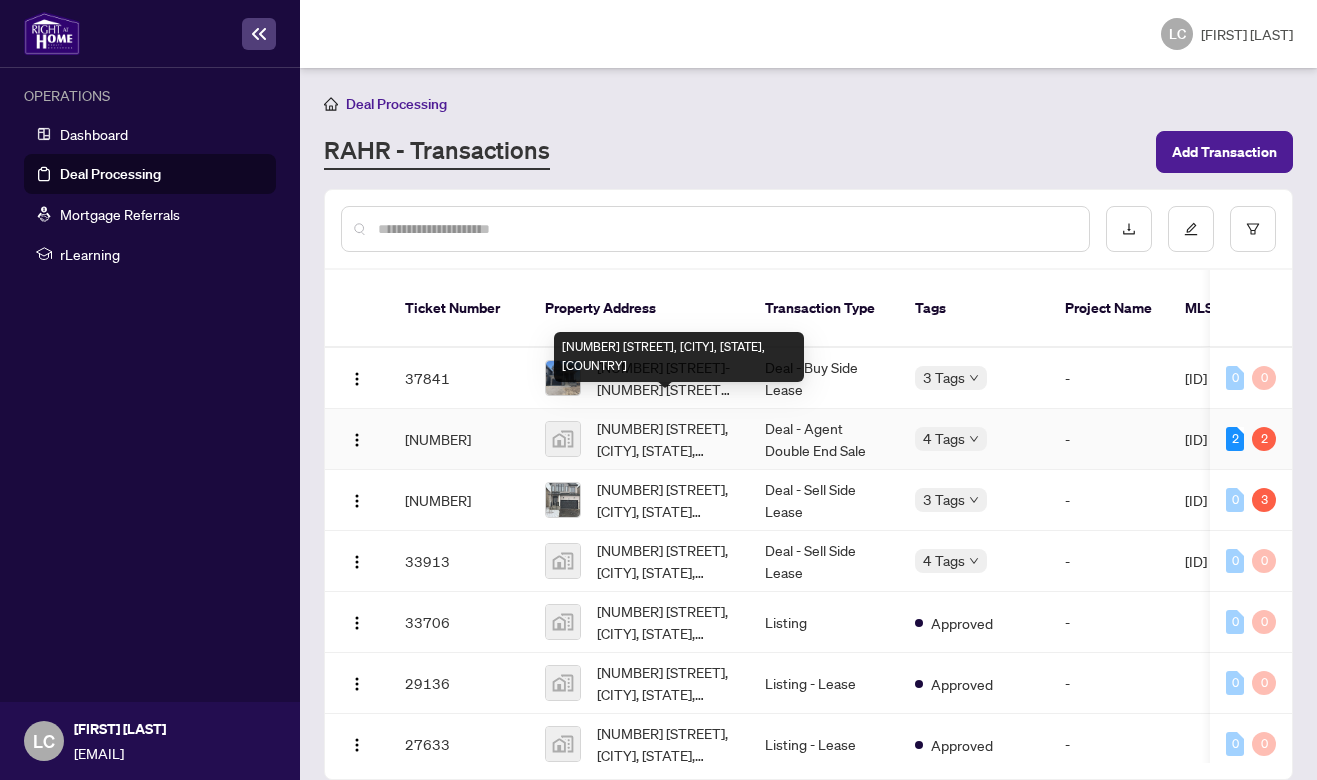 click on "[NUMBER] [STREET], [CITY], [STATE], [COUNTRY]" at bounding box center (665, 439) 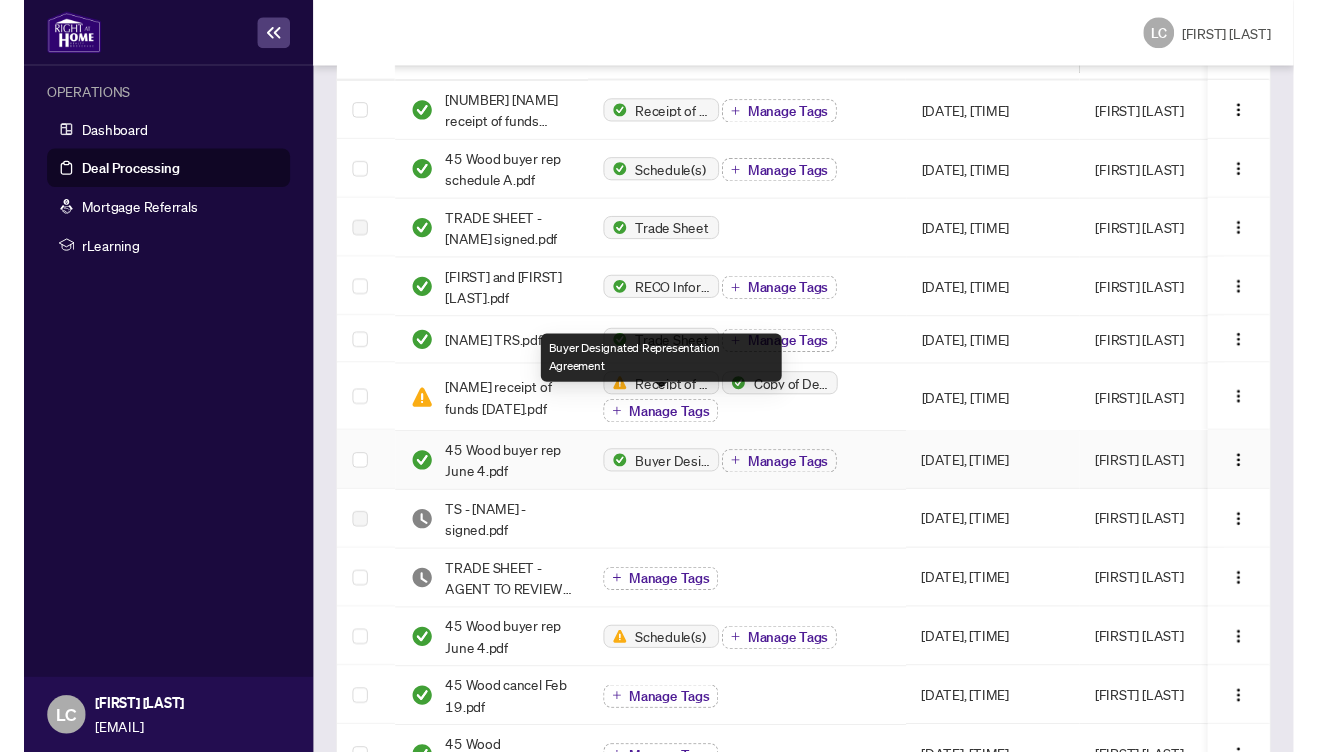 scroll, scrollTop: 0, scrollLeft: 0, axis: both 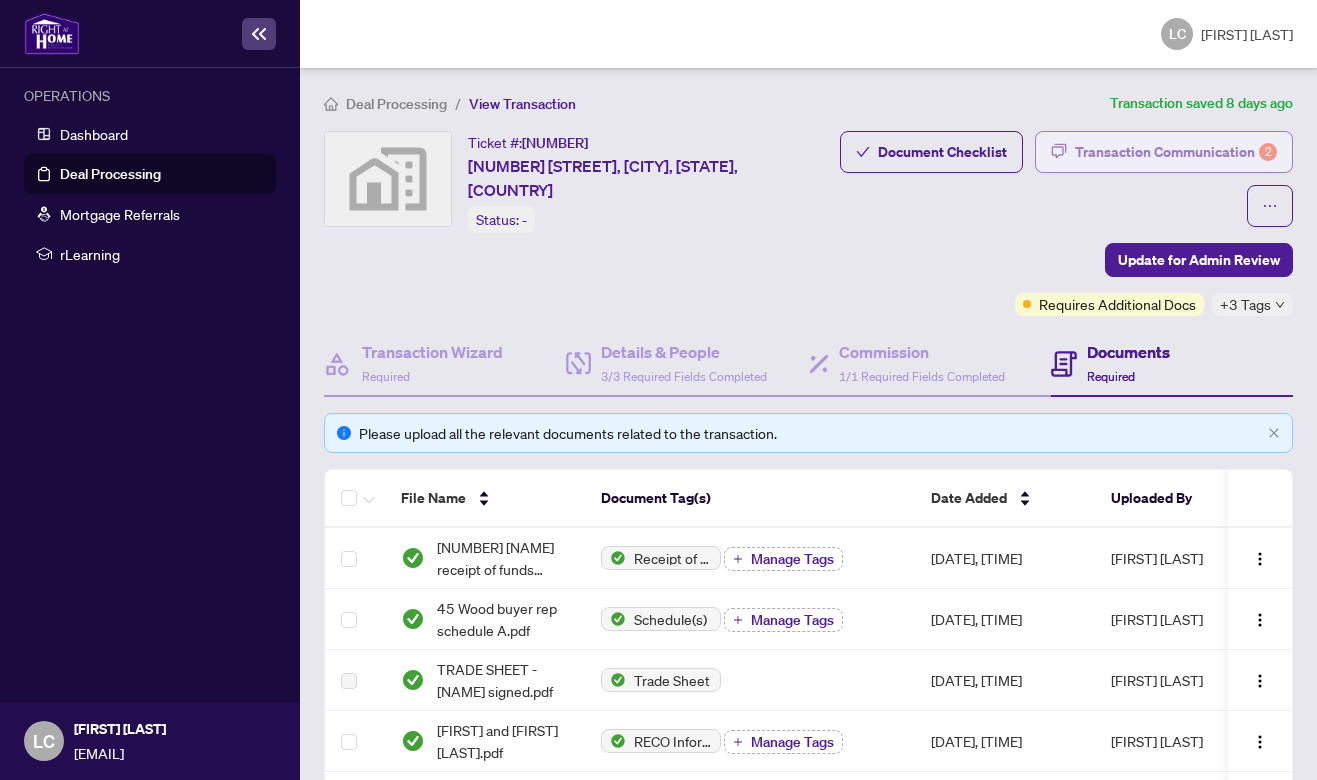 click on "Transaction Communication 2" at bounding box center (1176, 152) 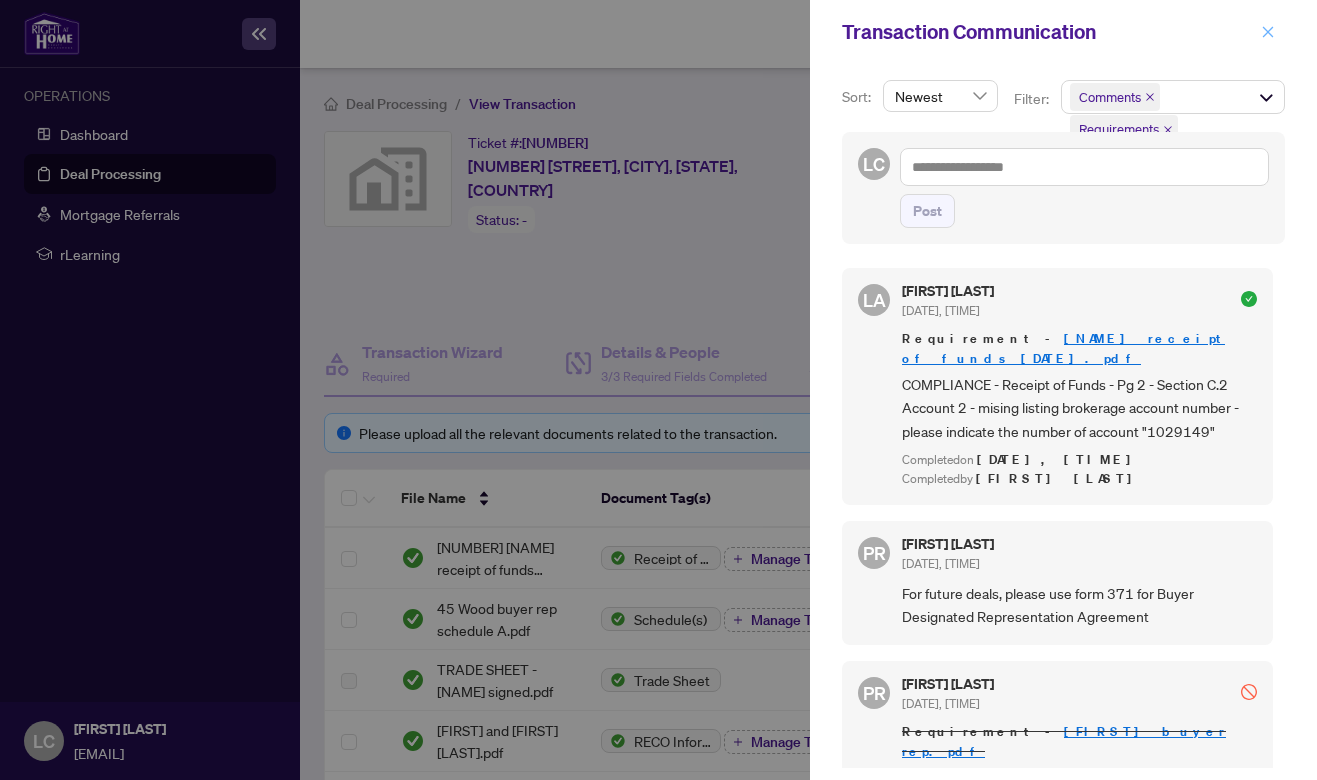 click at bounding box center [1268, 32] 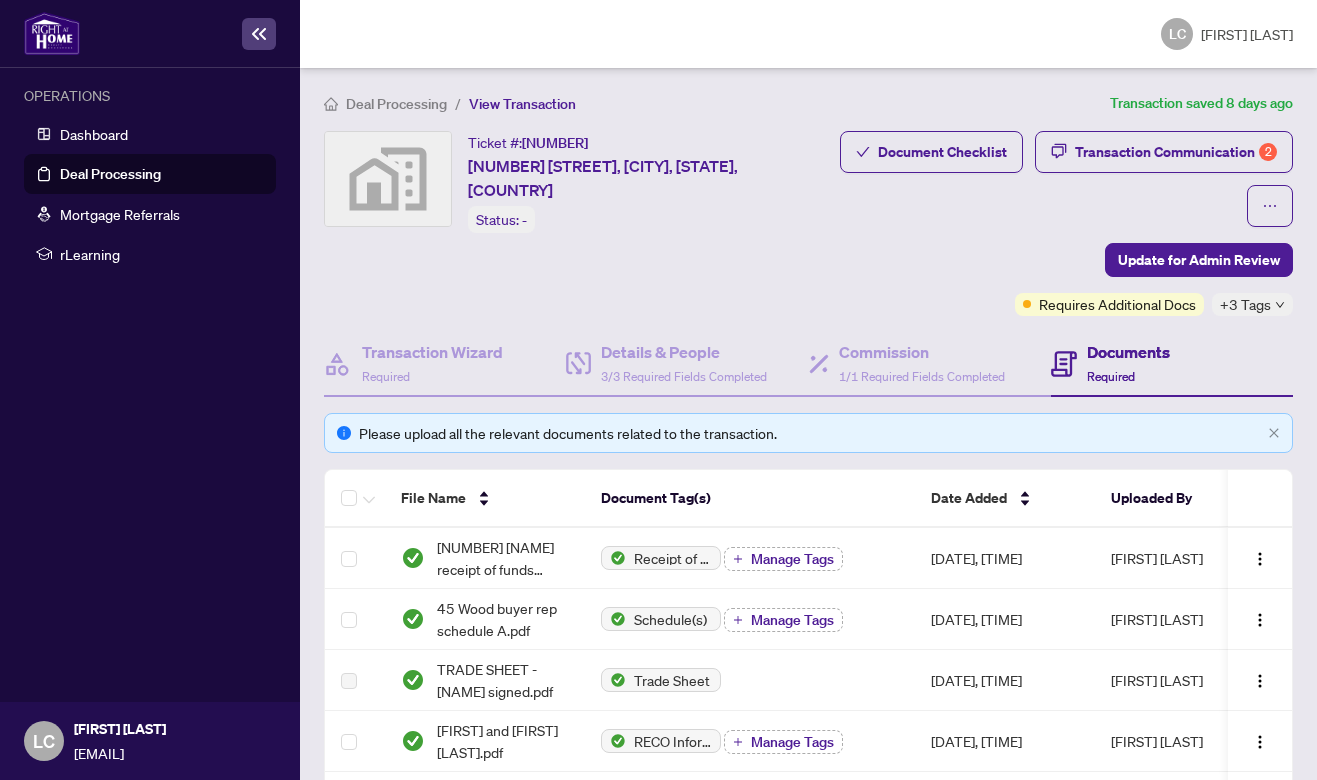 click on "Deal Processing" at bounding box center (110, 174) 